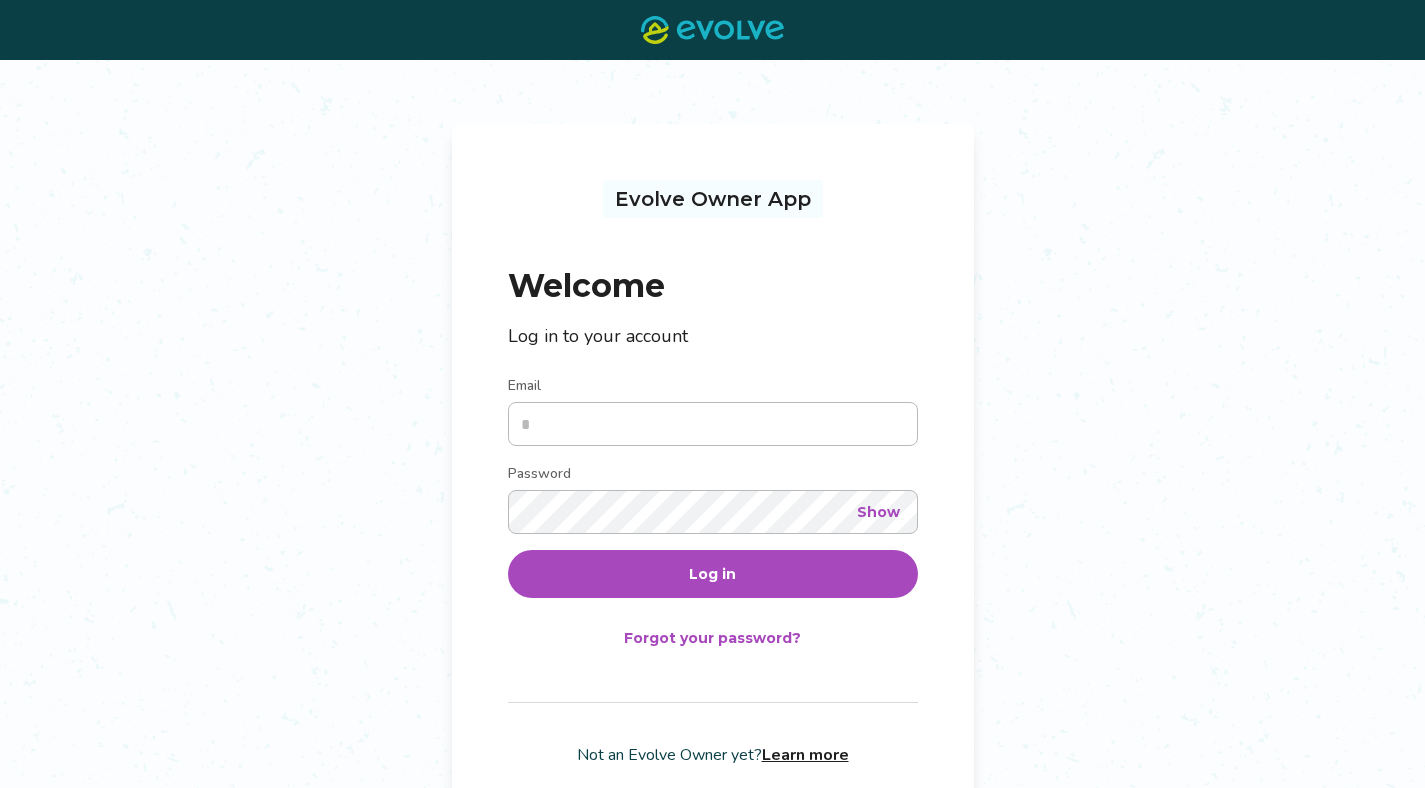 scroll, scrollTop: 0, scrollLeft: 0, axis: both 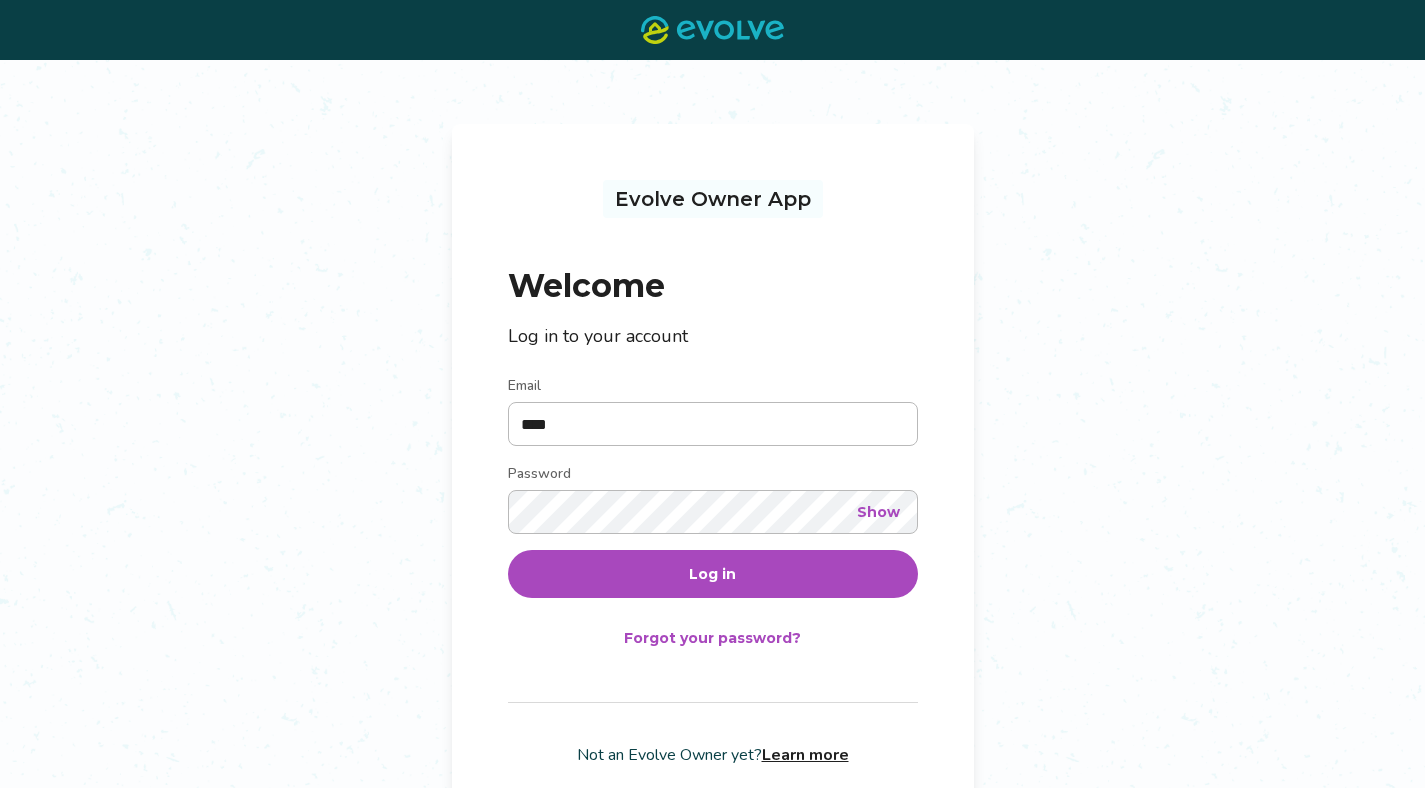 type on "**********" 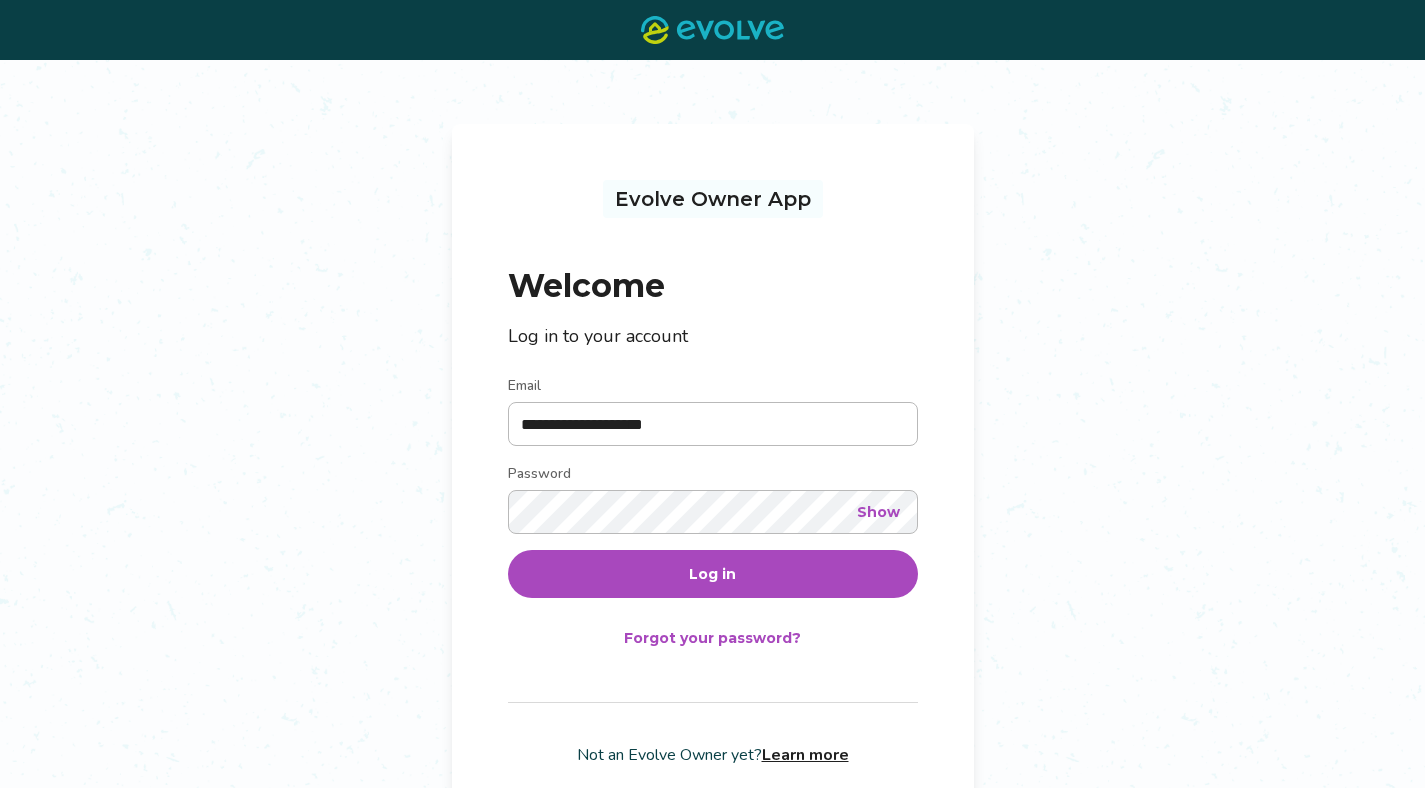 click on "Log in" at bounding box center (713, 574) 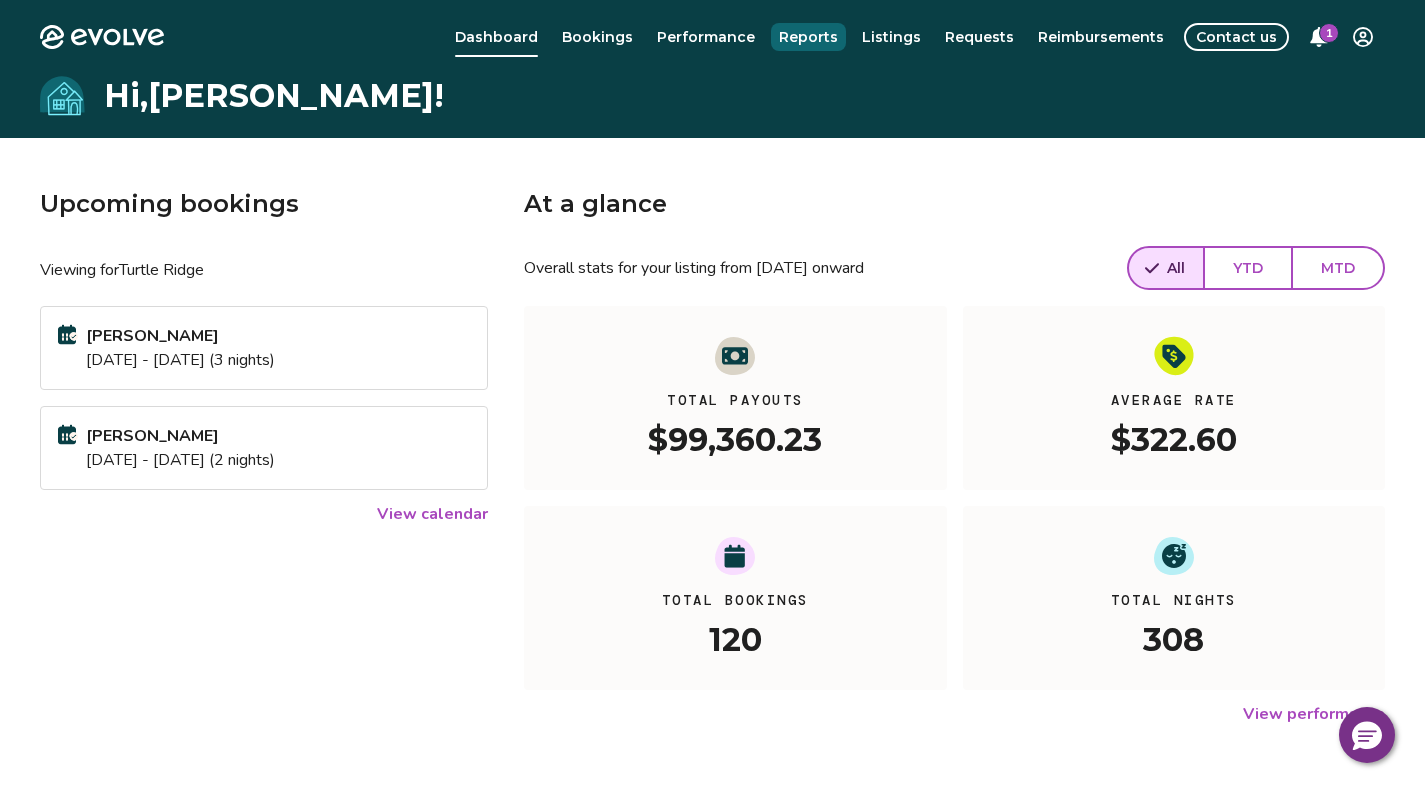 click on "Reports" at bounding box center (808, 37) 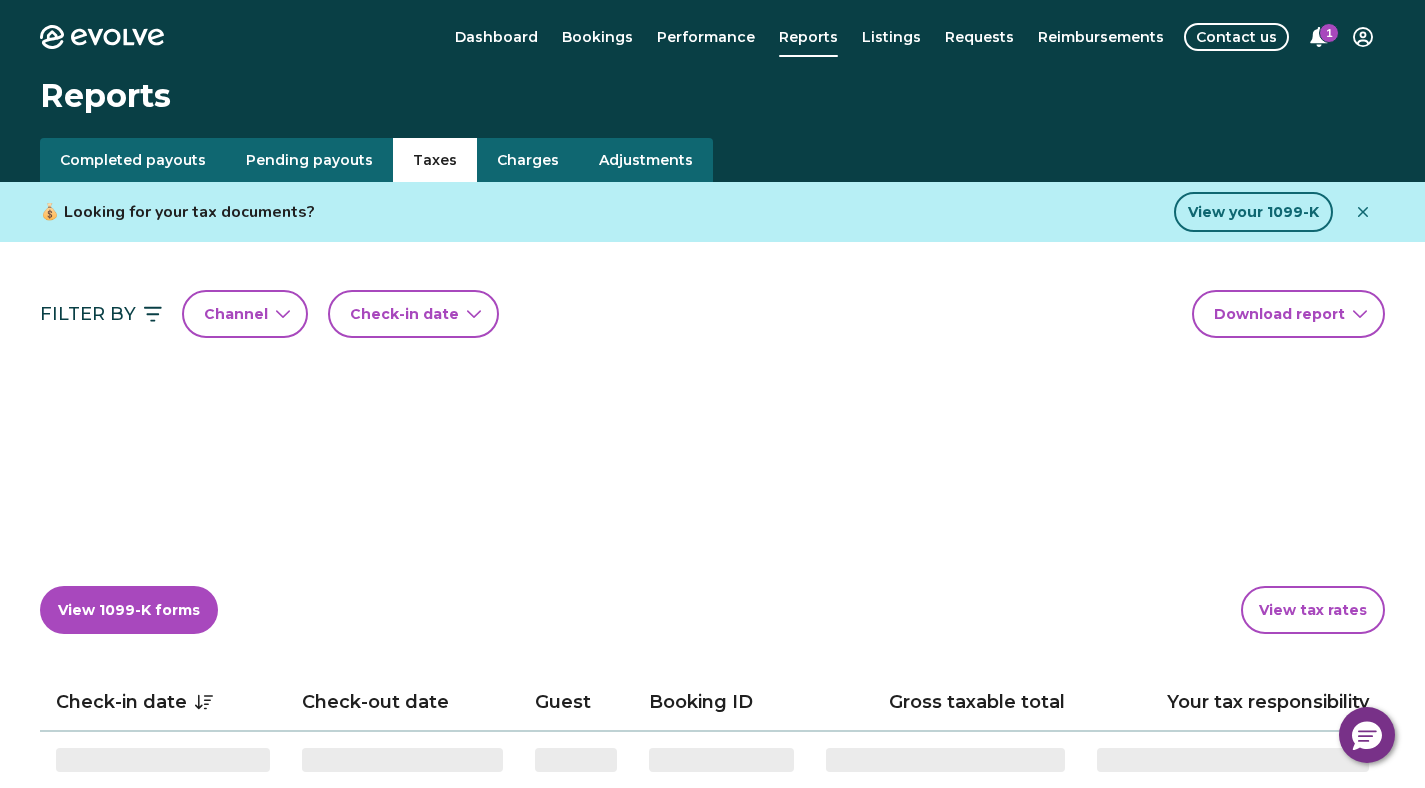 click on "Taxes" at bounding box center [435, 160] 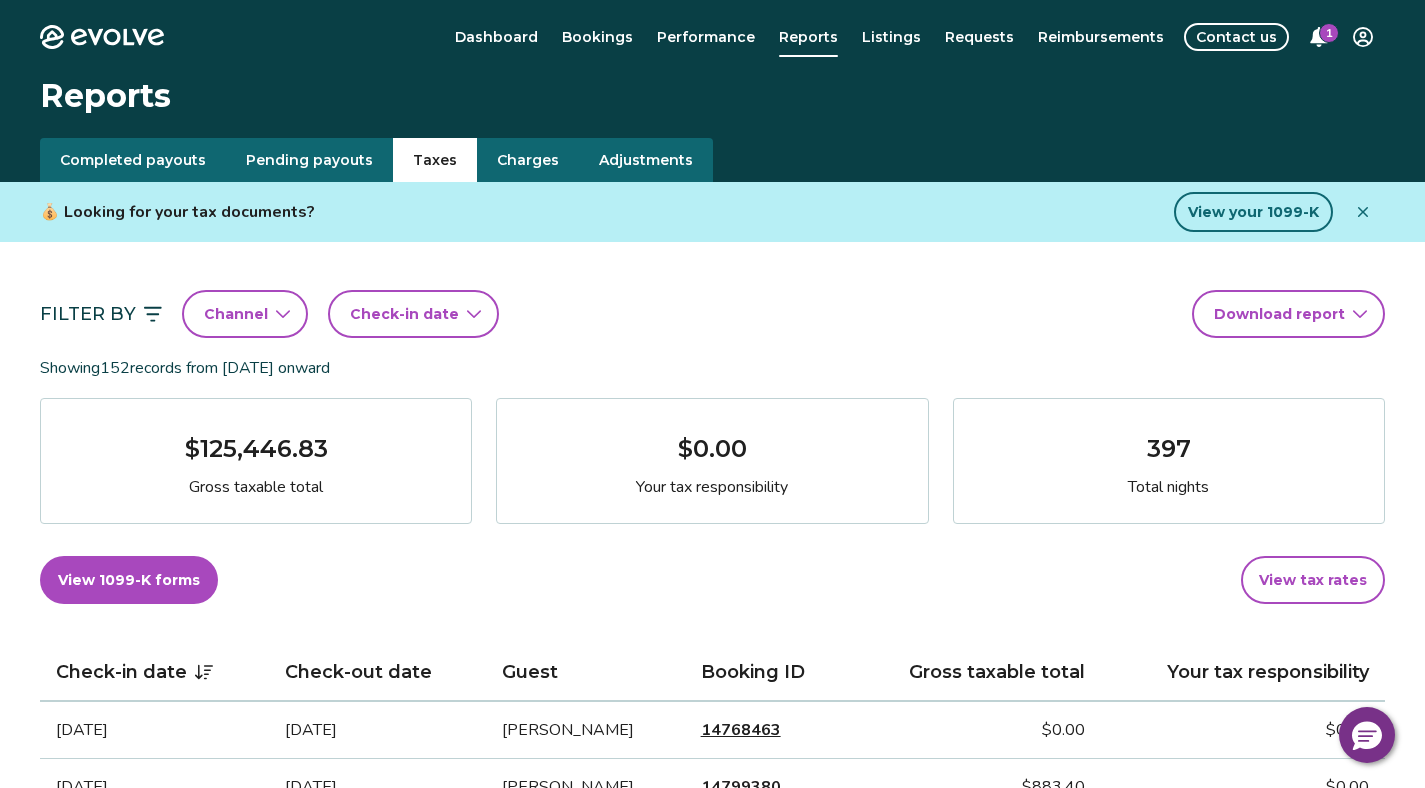 click on "Completed payouts" at bounding box center (133, 160) 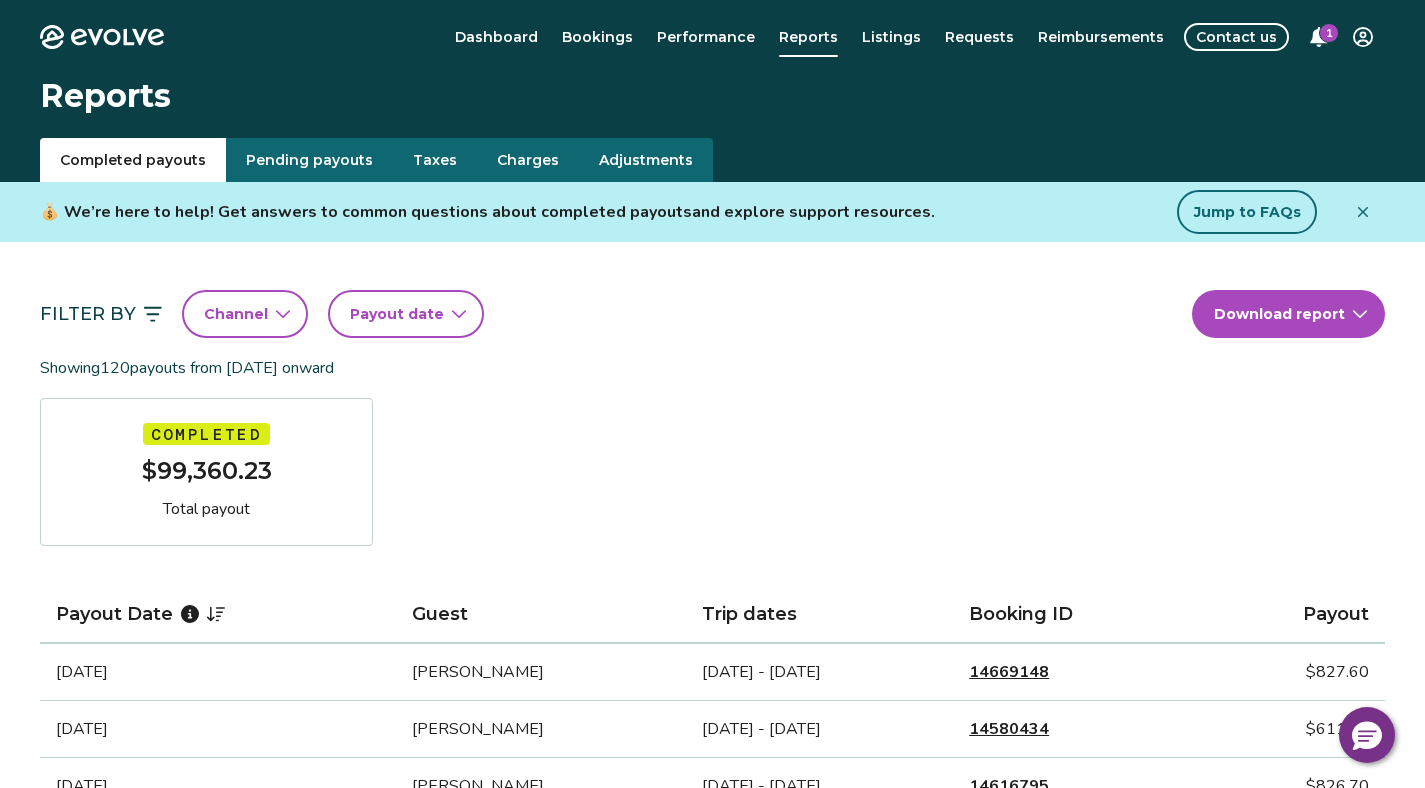 click on "Payout date" at bounding box center (397, 314) 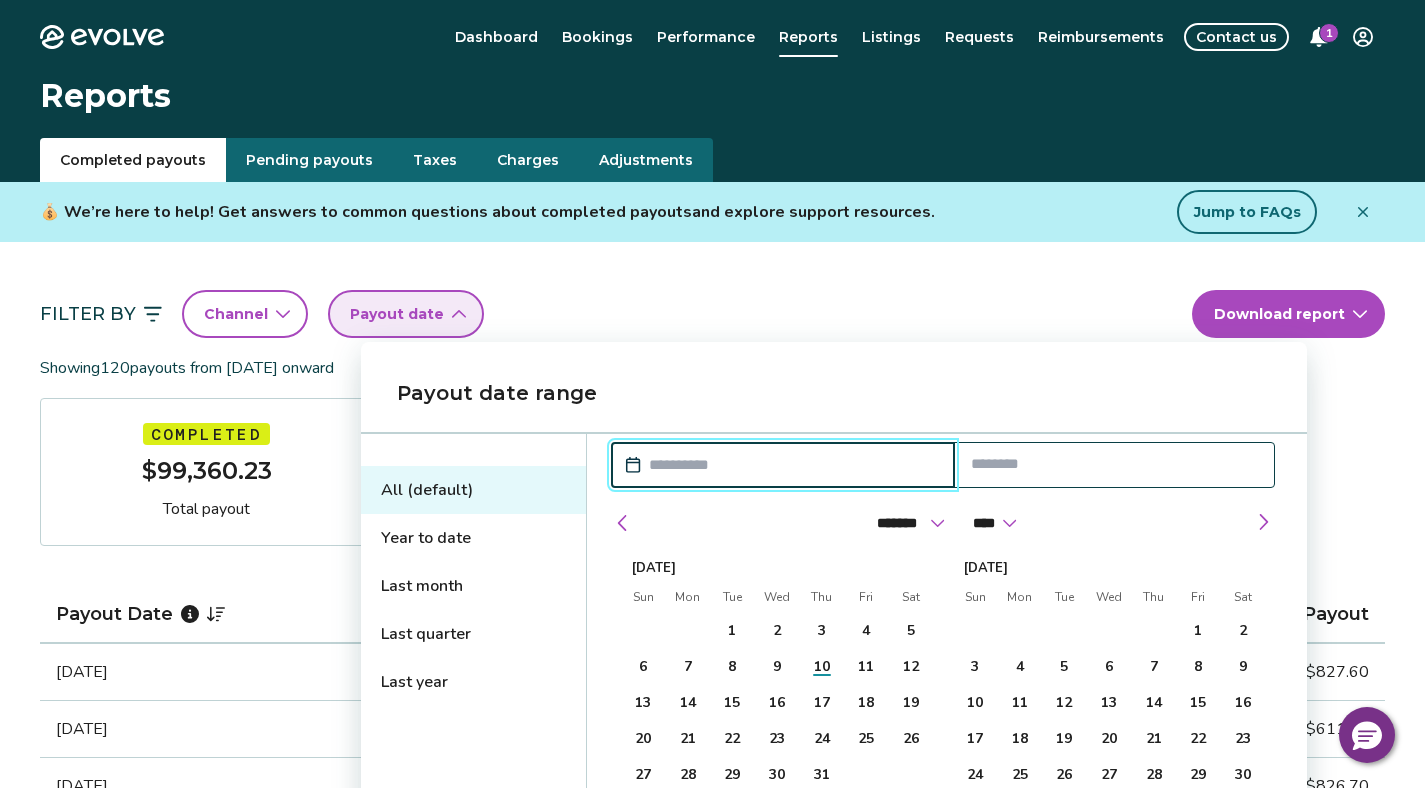 click on "Last month" at bounding box center (473, 586) 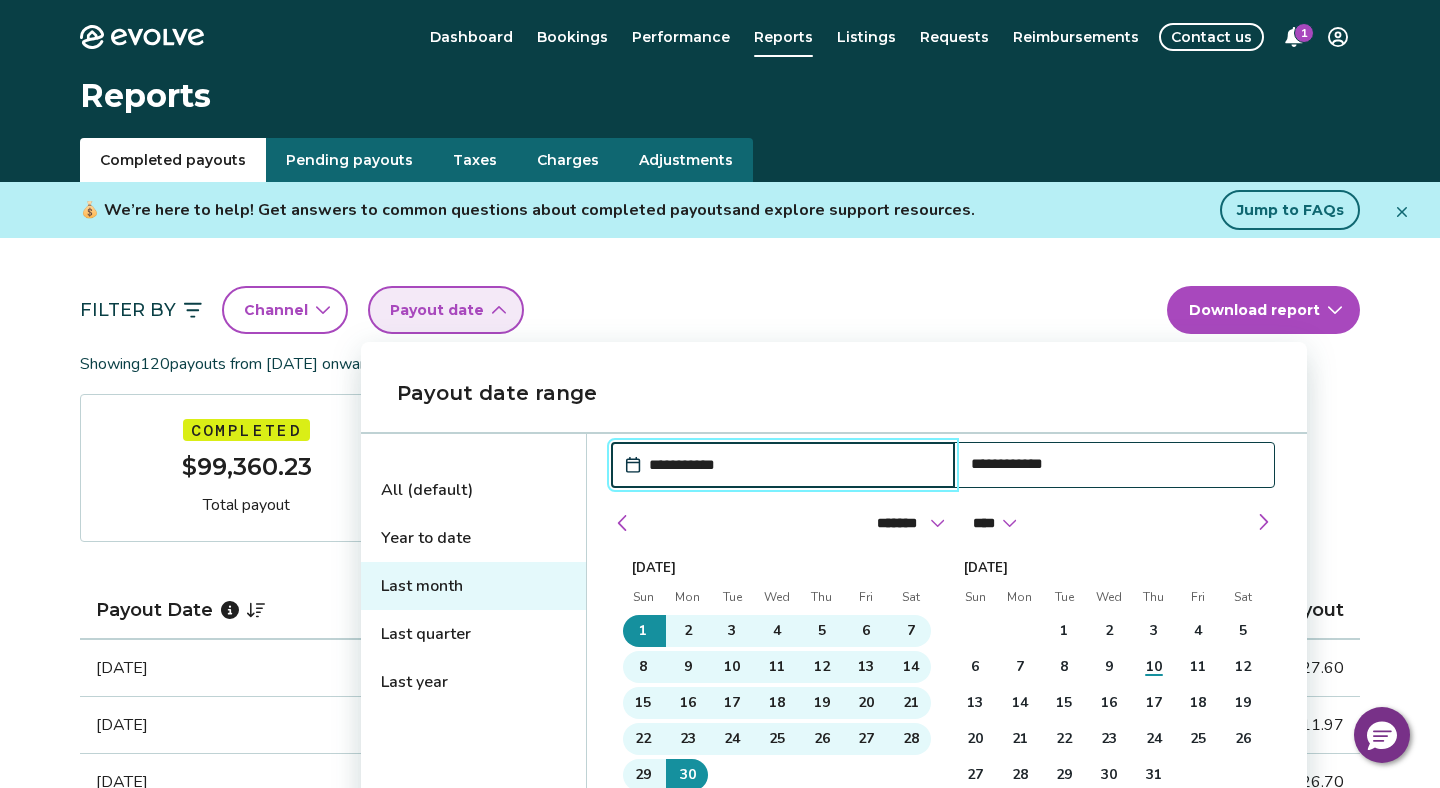 click on "Evolve Dashboard Bookings Performance Reports Listings Requests Reimbursements Contact us 1 Reports Completed payouts Pending payouts Taxes Charges Adjustments 💰 We’re here to help! Get answers to common questions about   completed payouts  and explore support resources. Jump to FAQs Filter By  Channel Payout date Download   report Showing  120  payouts   from May 1st, 2020 onward Completed $99,360.23 Total payout Payout Date Guest Trip dates Booking ID Payout Jul 5, 2025 Danette Hunter Jul 3 - Jul 6, 2025 14669148 $827.60 Jun 29, 2025 Nancy Duehning Jun 27 - Jun 29, 2025 14580434 $611.97 Jun 20, 2025 Ryan Montgomery Jun 18 - Jun 21, 2025 14616795 $826.70 Jun 15, 2025 Juan Mendez Jun 13 - Jun 15, 2025 14636810 $631.43 May 26, 2025 Catherine Stipanovic May 24 - May 26, 2025 14449168 $686.15 Apr 13, 2025 Josh Motl Apr 11 - Apr 13, 2025 14436804 $610.46 Feb 16, 2025 Robert Spears-Jennings Feb 14 - Feb 16, 2025 14194015 $611.97 Jan 1, 2025 Severiano Lopez Dec 30, 2024 - Jan 2, 2025 13882957 $901.80 14012893" at bounding box center (720, 1297) 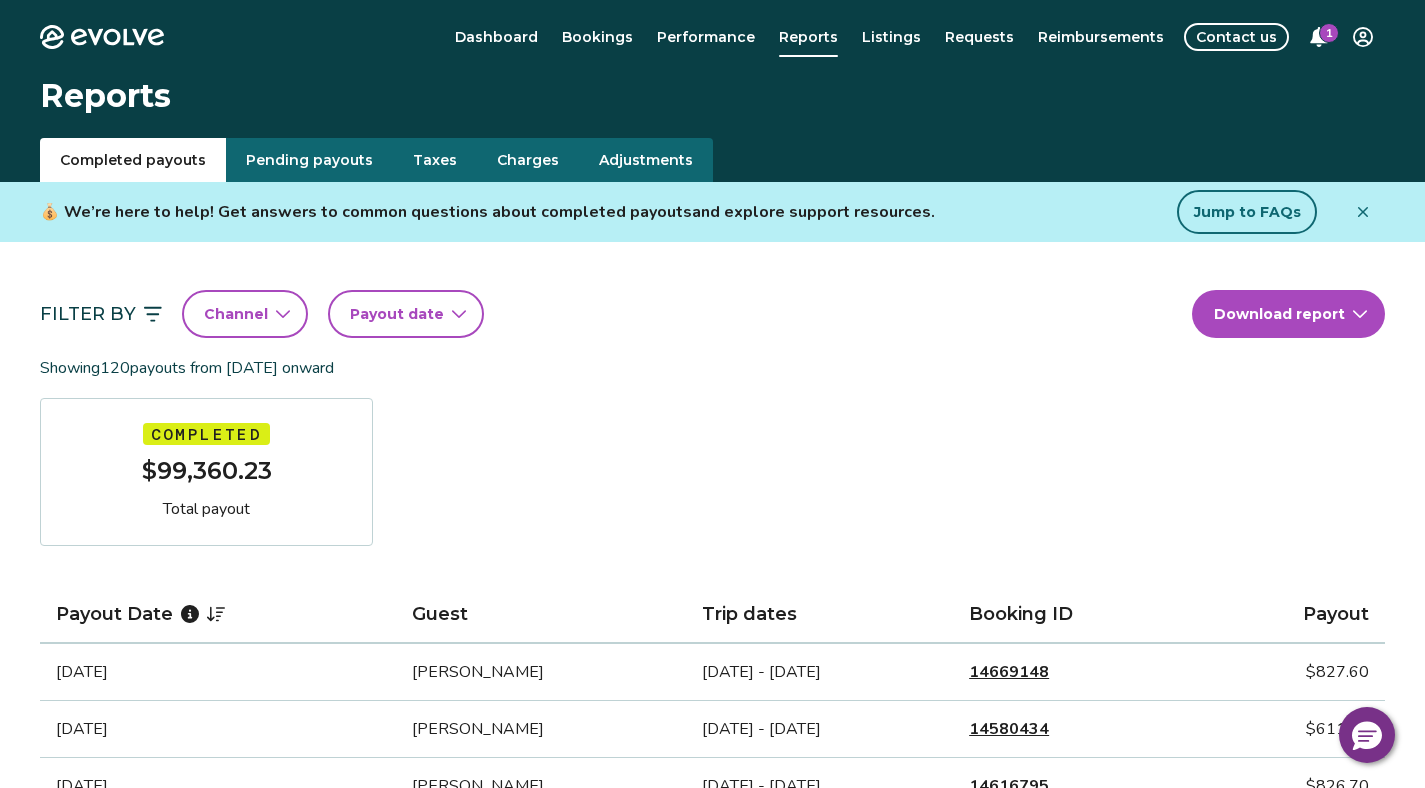click on "Evolve Dashboard Bookings Performance Reports Listings Requests Reimbursements Contact us 1 Reports Completed payouts Pending payouts Taxes Charges Adjustments 💰 We’re here to help! Get answers to common questions about   completed payouts  and explore support resources. Jump to FAQs Filter By  Channel Payout date Download   report Showing  120  payouts   from May 1st, 2020 onward Completed $99,360.23 Total payout Payout Date Guest Trip dates Booking ID Payout Jul 5, 2025 Danette Hunter Jul 3 - Jul 6, 2025 14669148 $827.60 Jun 29, 2025 Nancy Duehning Jun 27 - Jun 29, 2025 14580434 $611.97 Jun 20, 2025 Ryan Montgomery Jun 18 - Jun 21, 2025 14616795 $826.70 Jun 15, 2025 Juan Mendez Jun 13 - Jun 15, 2025 14636810 $631.43 May 26, 2025 Catherine Stipanovic May 24 - May 26, 2025 14449168 $686.15 Apr 13, 2025 Josh Motl Apr 11 - Apr 13, 2025 14436804 $610.46 Feb 16, 2025 Robert Spears-Jennings Feb 14 - Feb 16, 2025 14194015 $611.97 Jan 1, 2025 Severiano Lopez Dec 30, 2024 - Jan 2, 2025 13882957 $901.80 14012893" at bounding box center [712, 1493] 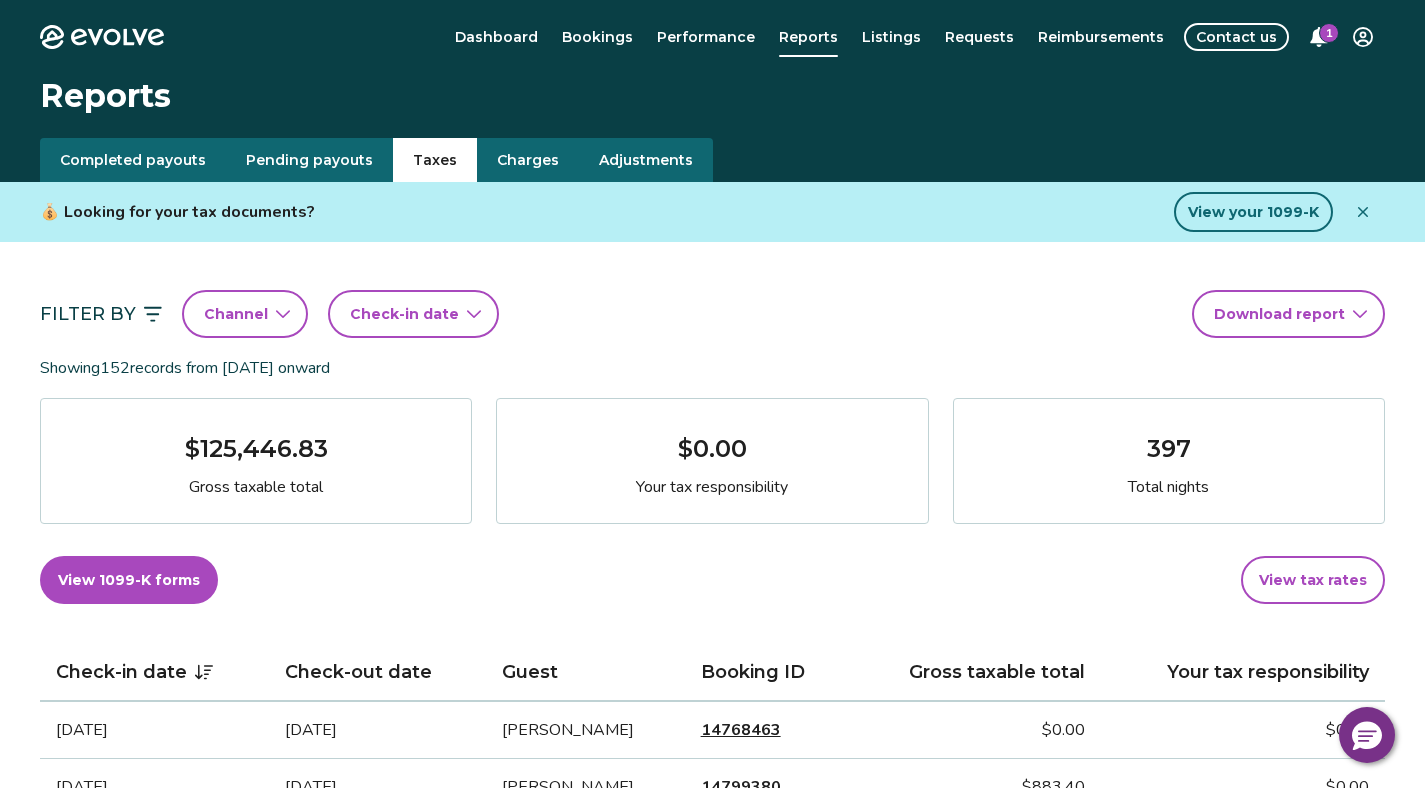 click on "Taxes" at bounding box center [435, 160] 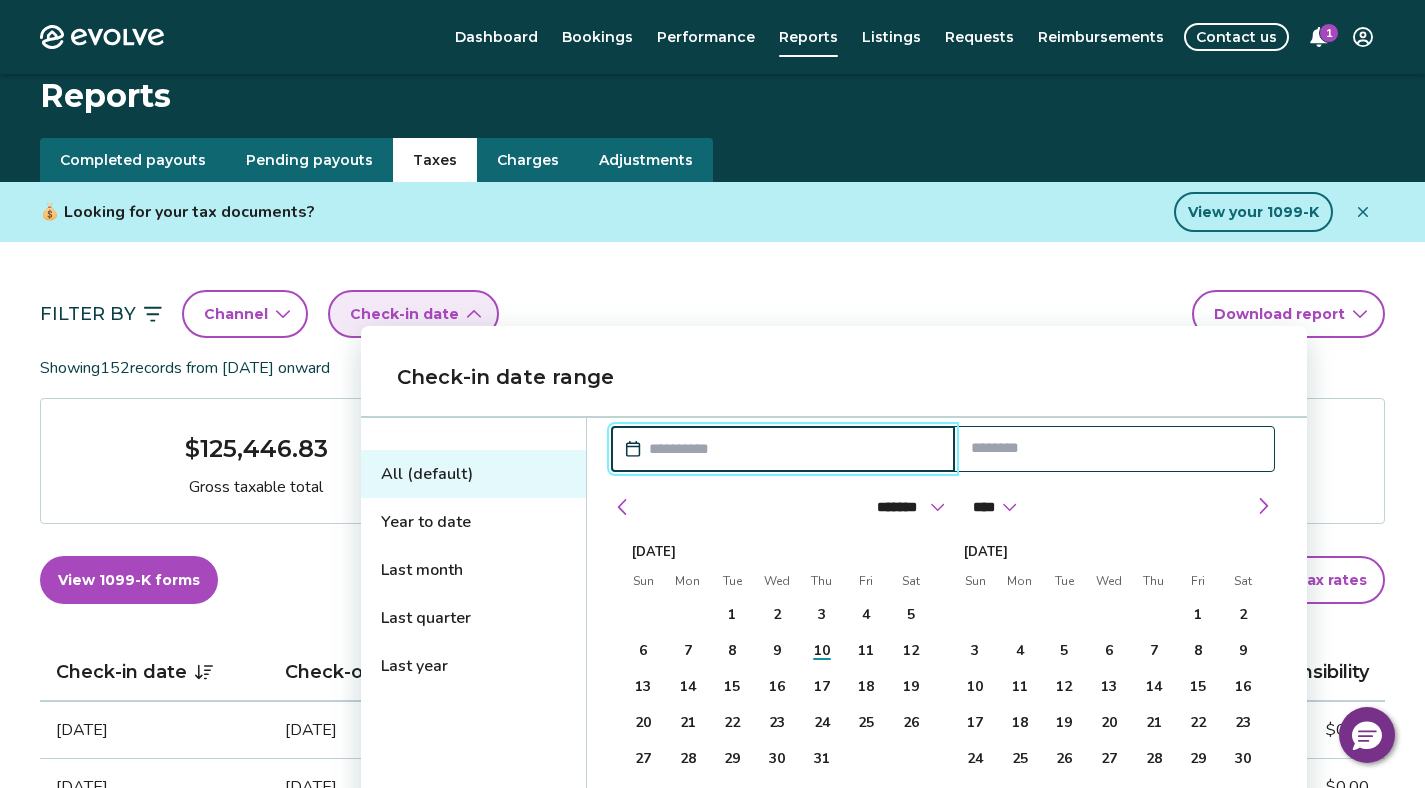 scroll, scrollTop: 148, scrollLeft: 0, axis: vertical 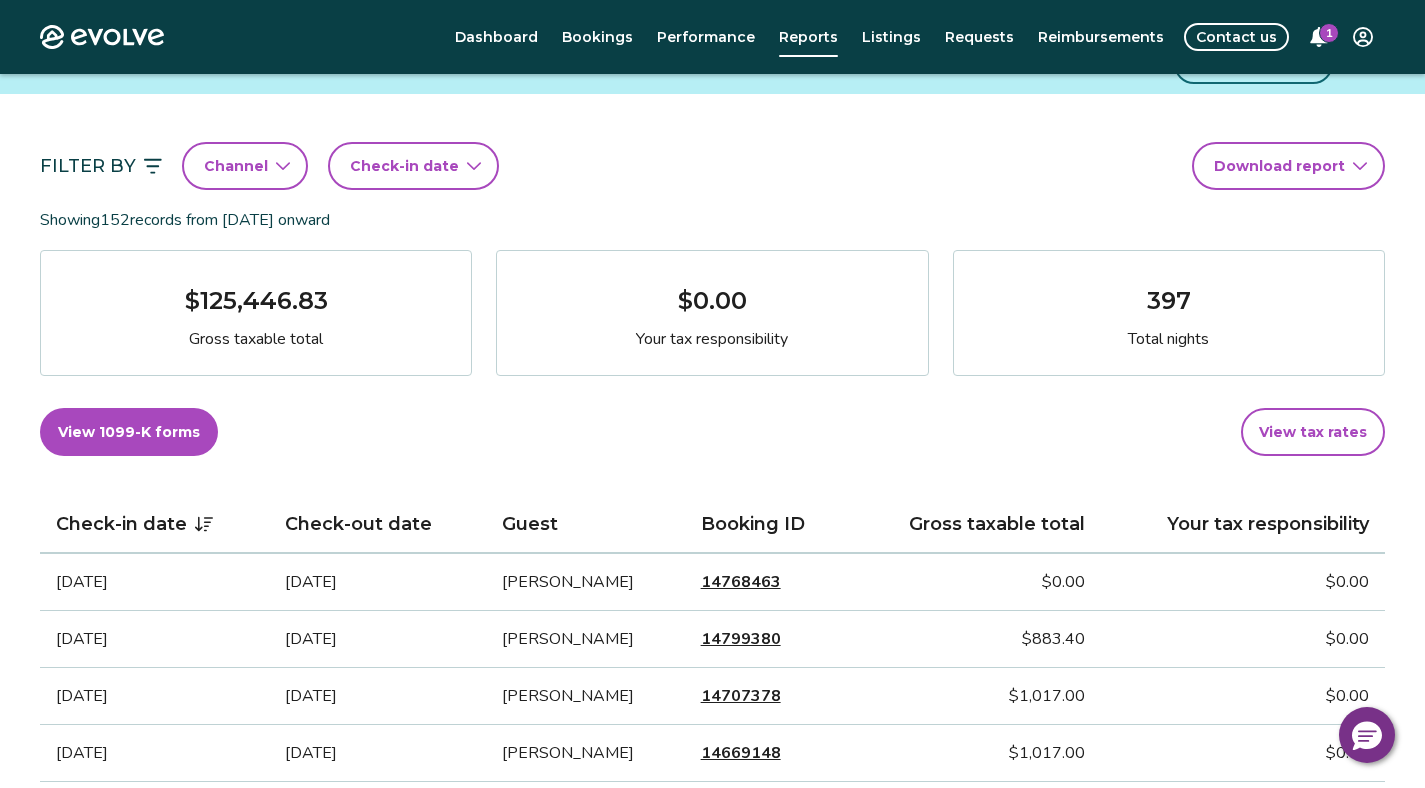 click on "Filter By  Channel Check-in date Download   report" at bounding box center (712, 166) 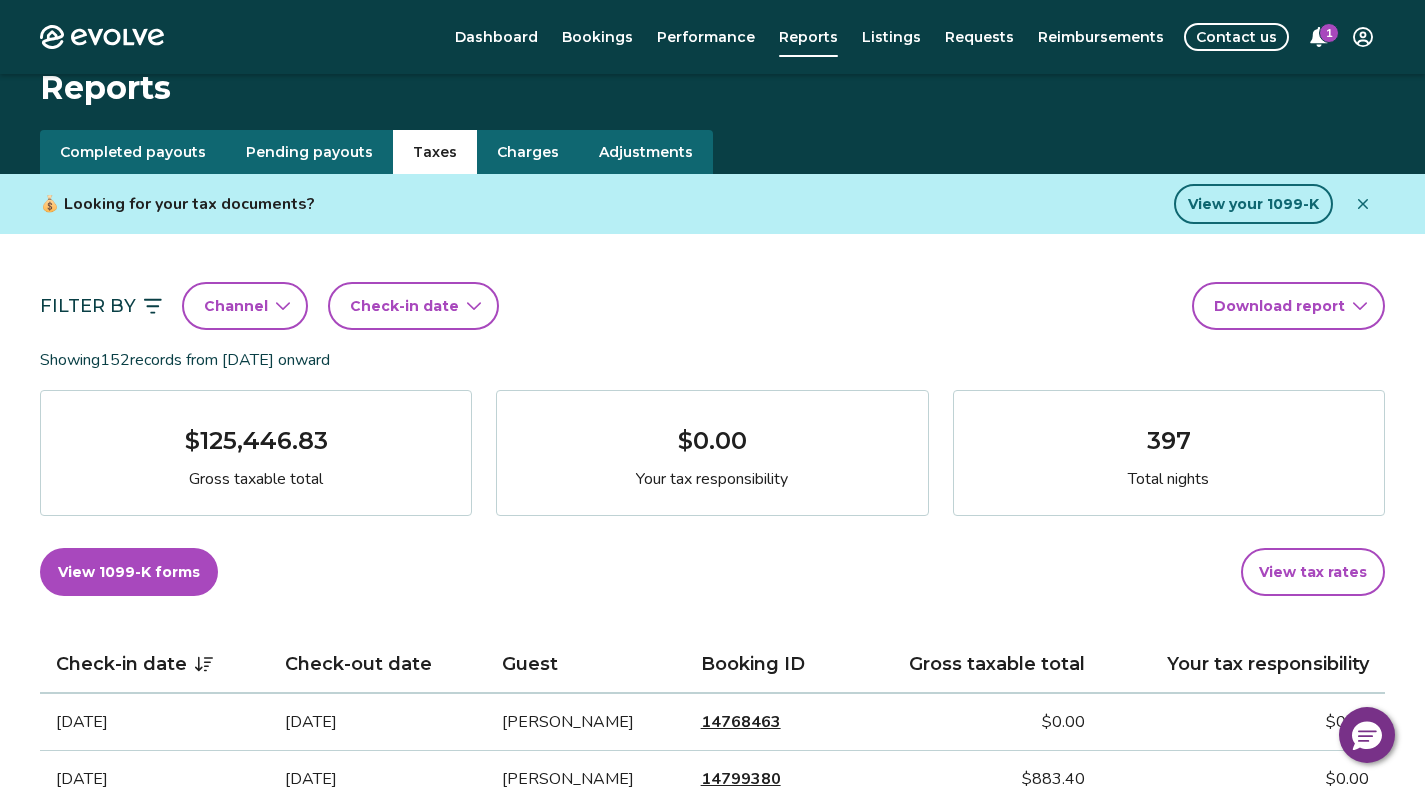 scroll, scrollTop: 24, scrollLeft: 0, axis: vertical 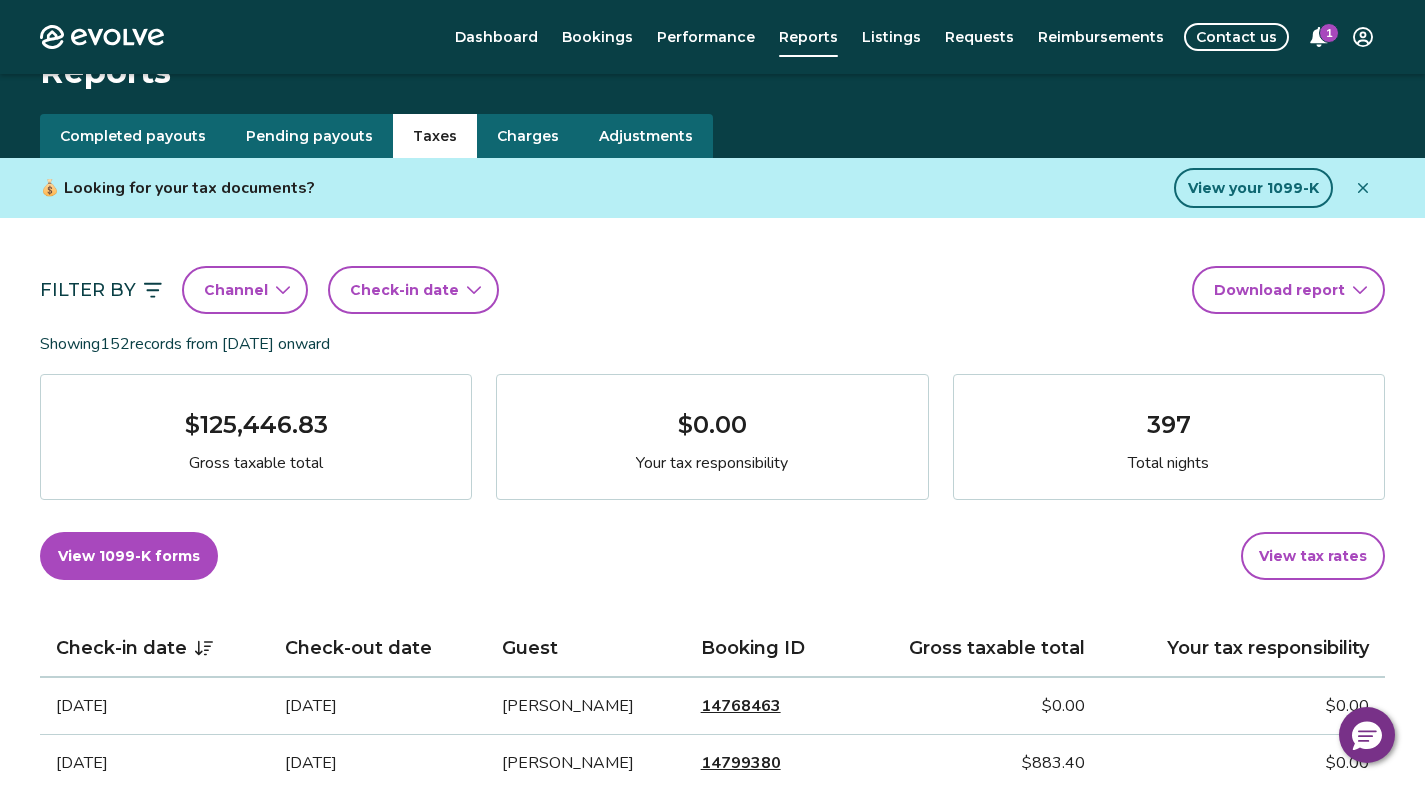 click on "Check-in date" at bounding box center [413, 290] 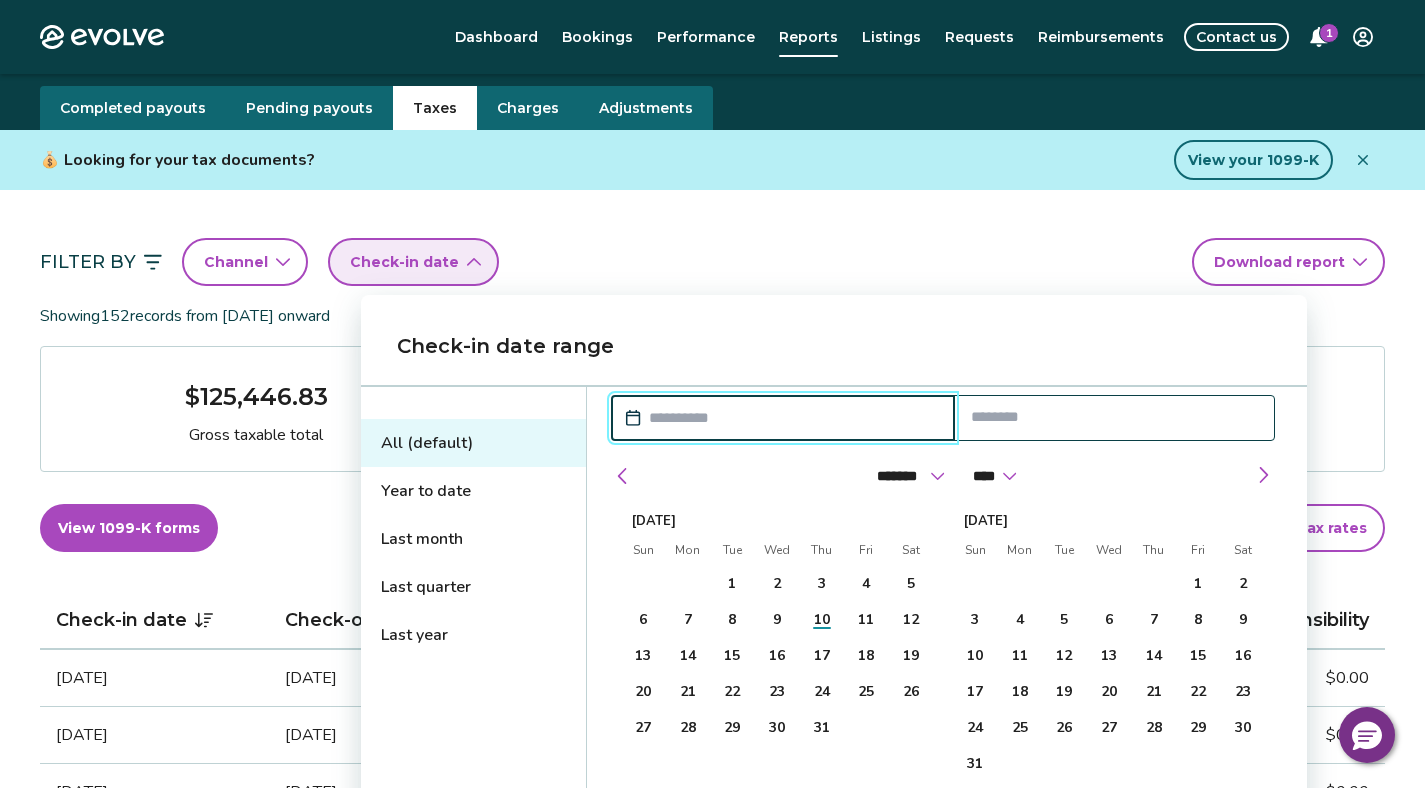scroll, scrollTop: 52, scrollLeft: 0, axis: vertical 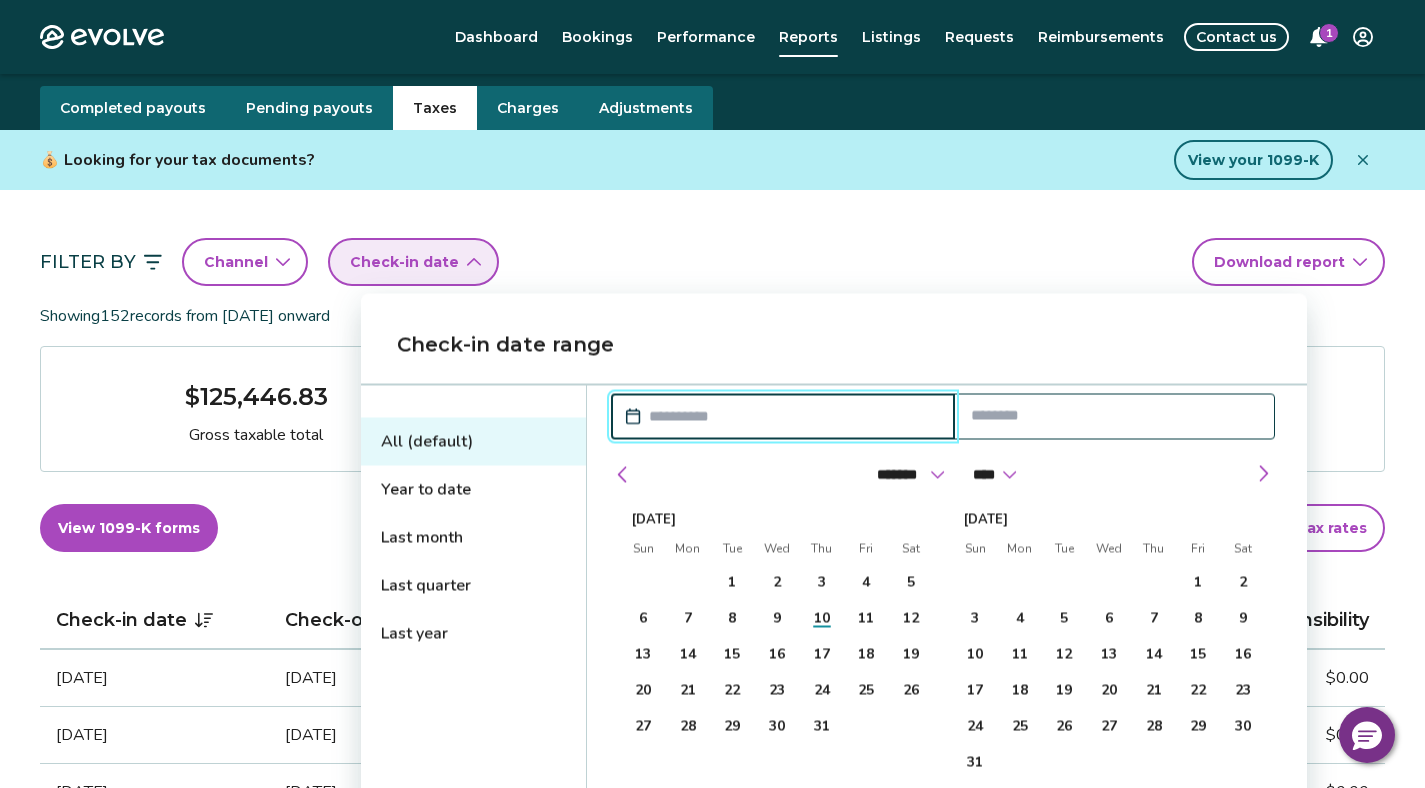 click on "Last month" at bounding box center (473, 538) 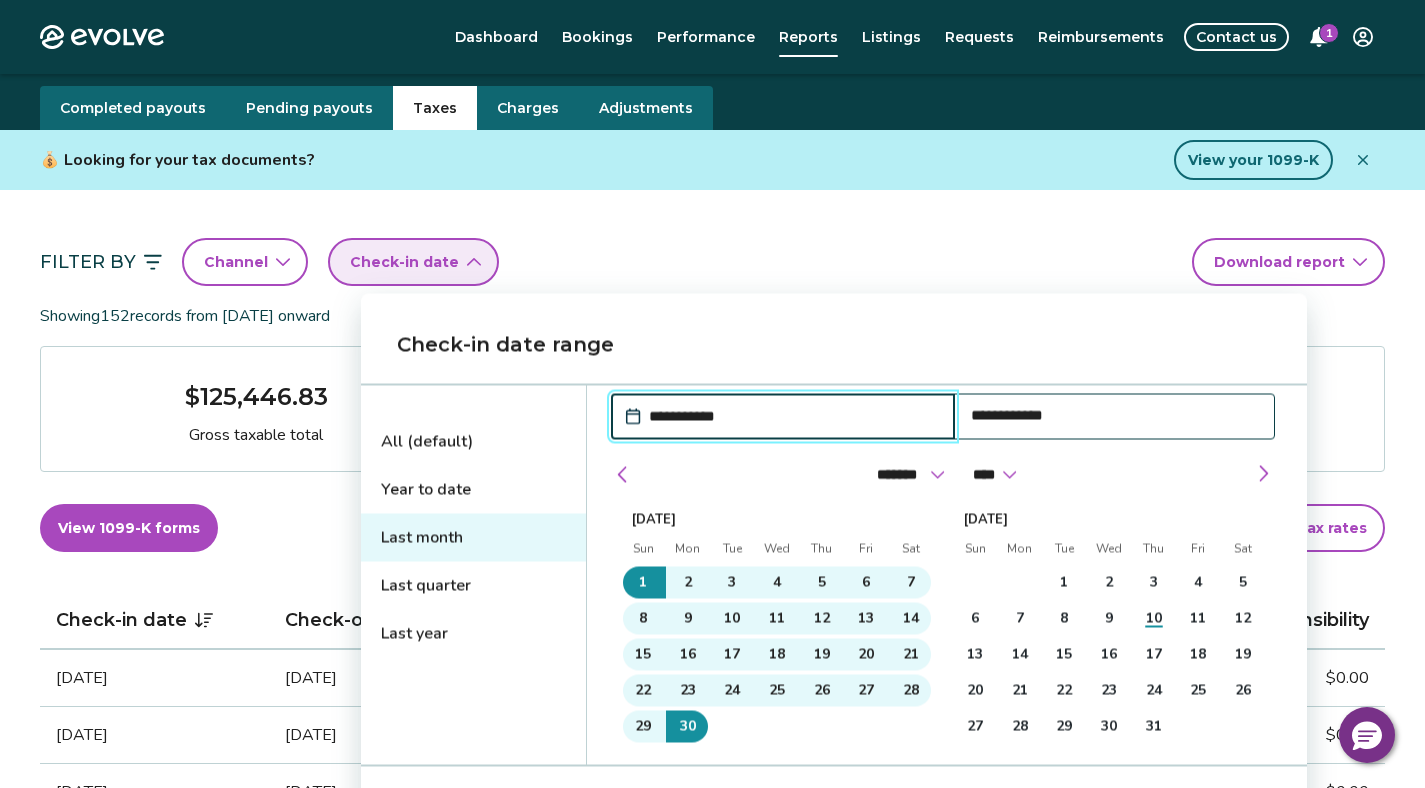 click on "**********" at bounding box center (834, 578) 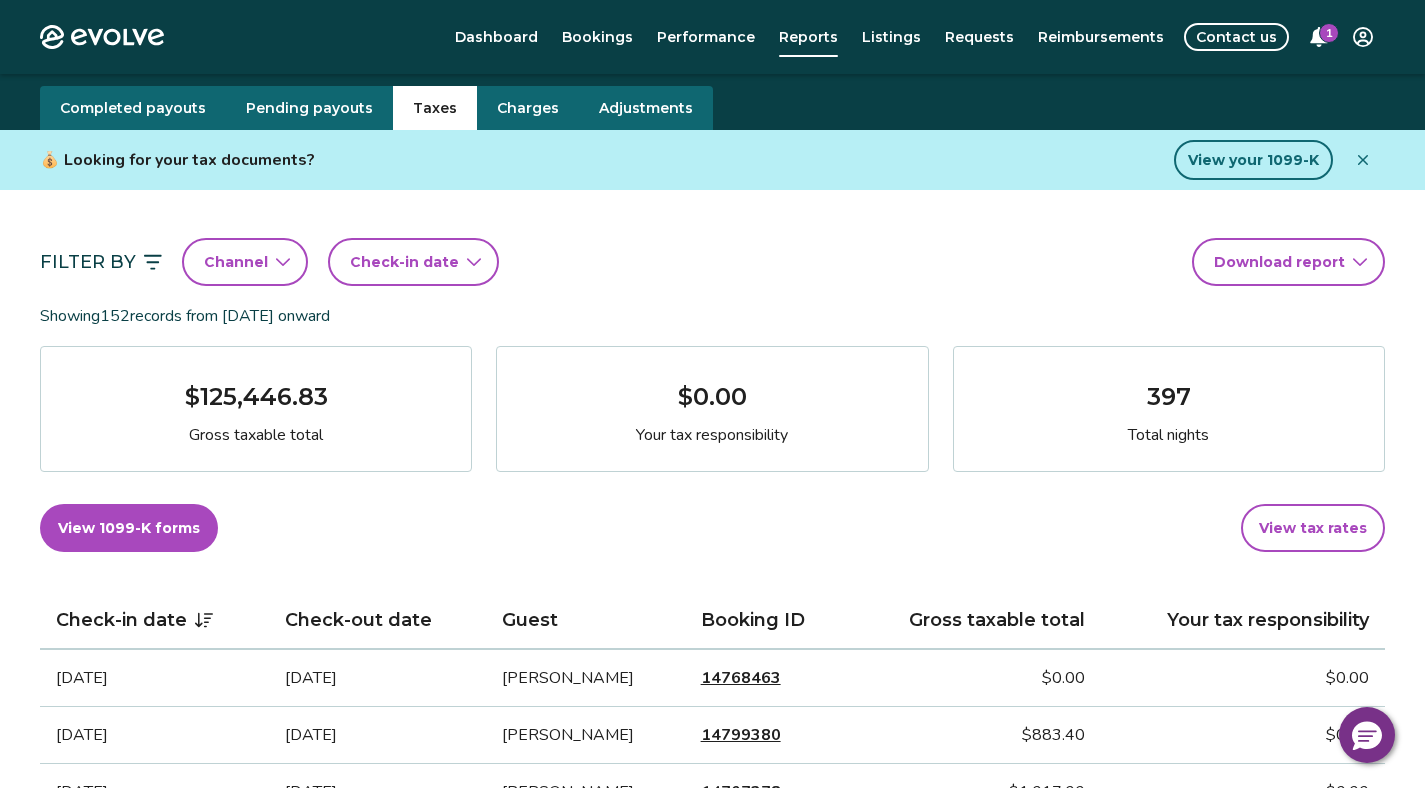 click on "Filter By  Channel Check-in date Download   report Showing  152  records    from May 1st, 2020 onward $125,446.83 Gross taxable total $0.00 Your tax responsibility 397 Total nights View 1099-K forms View tax rates Check-in date Check-out date Guest Booking ID Gross taxable total Your tax responsibility Jul 25, 2025 Jul 27, 2025 LAURA Buris 14768463 $0.00 $0.00 Jul 18, 2025 Jul 20, 2025 Leslie Salley 14799380 $883.40 $0.00 Jul 11, 2025 Jul 14, 2025 Laura Snowberger 14707378 $1,017.00 $0.00 Jul 3, 2025 Jul 6, 2025 Danette Hunter 14669148 $1,017.00 $0.00 Jun 27, 2025 Jun 29, 2025 Nancy Duehning 14580434 $747.00 $0.00 Jun 19, 2025 Jun 22, 2025 Galvan marissa 14392205 $0.00 $0.00 Jun 18, 2025 Jun 21, 2025 Ryan Montgomery 14616795 $1,066.00 $0.00 Jun 13, 2025 Jun 15, 2025 Juan Mendez 14636810 $883.40 $0.00 May 24, 2025 May 26, 2025 Catherine Stipanovic 14449168 $873.00 $0.00 May 18, 2025 May 22, 2025 Betsy Zapata 13490686 $0.00 $0.00 Apr 11, 2025 Apr 13, 2025 Josh Motl 14436804 $782.00 $0.00 Apr 4, 2025 14326115 1" at bounding box center [712, 1086] 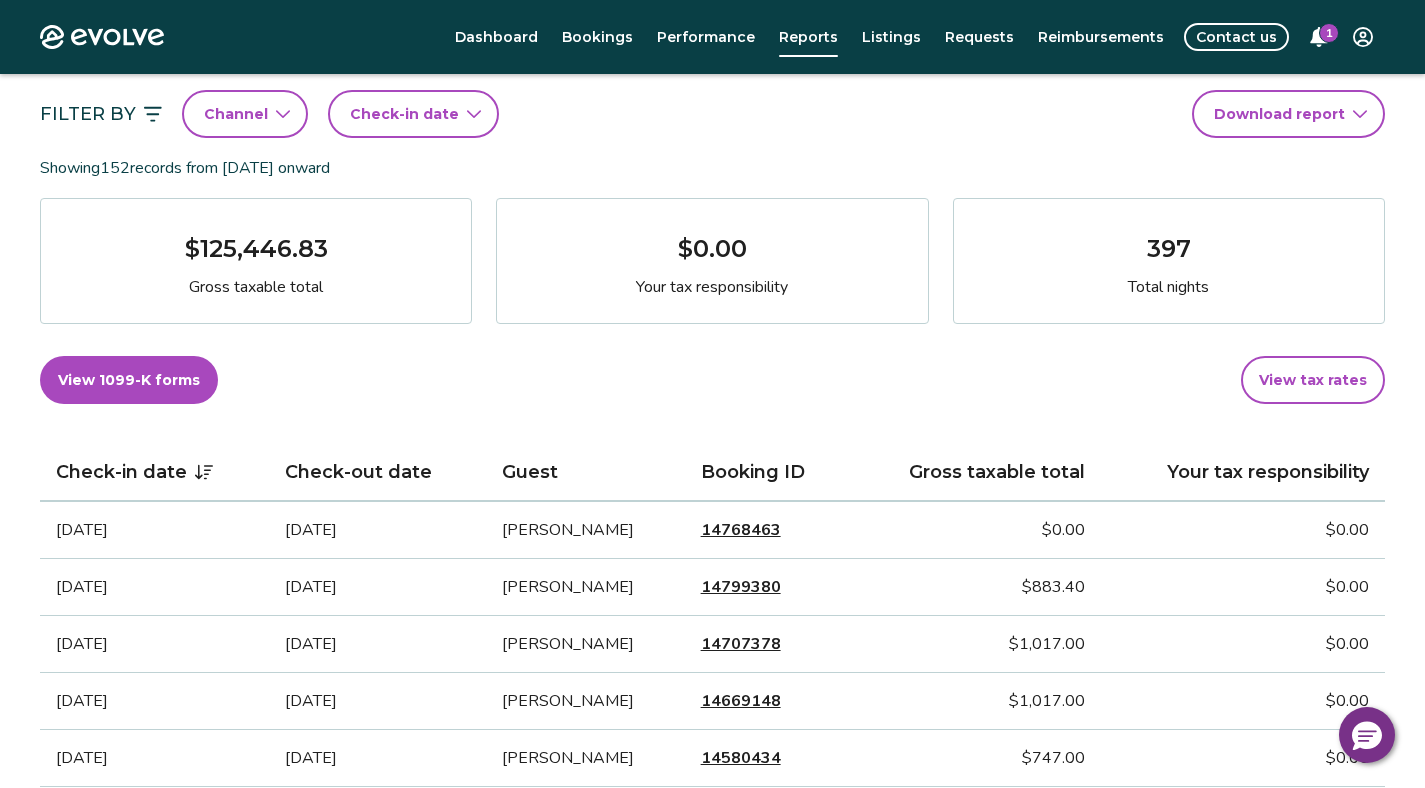 scroll, scrollTop: 69, scrollLeft: 0, axis: vertical 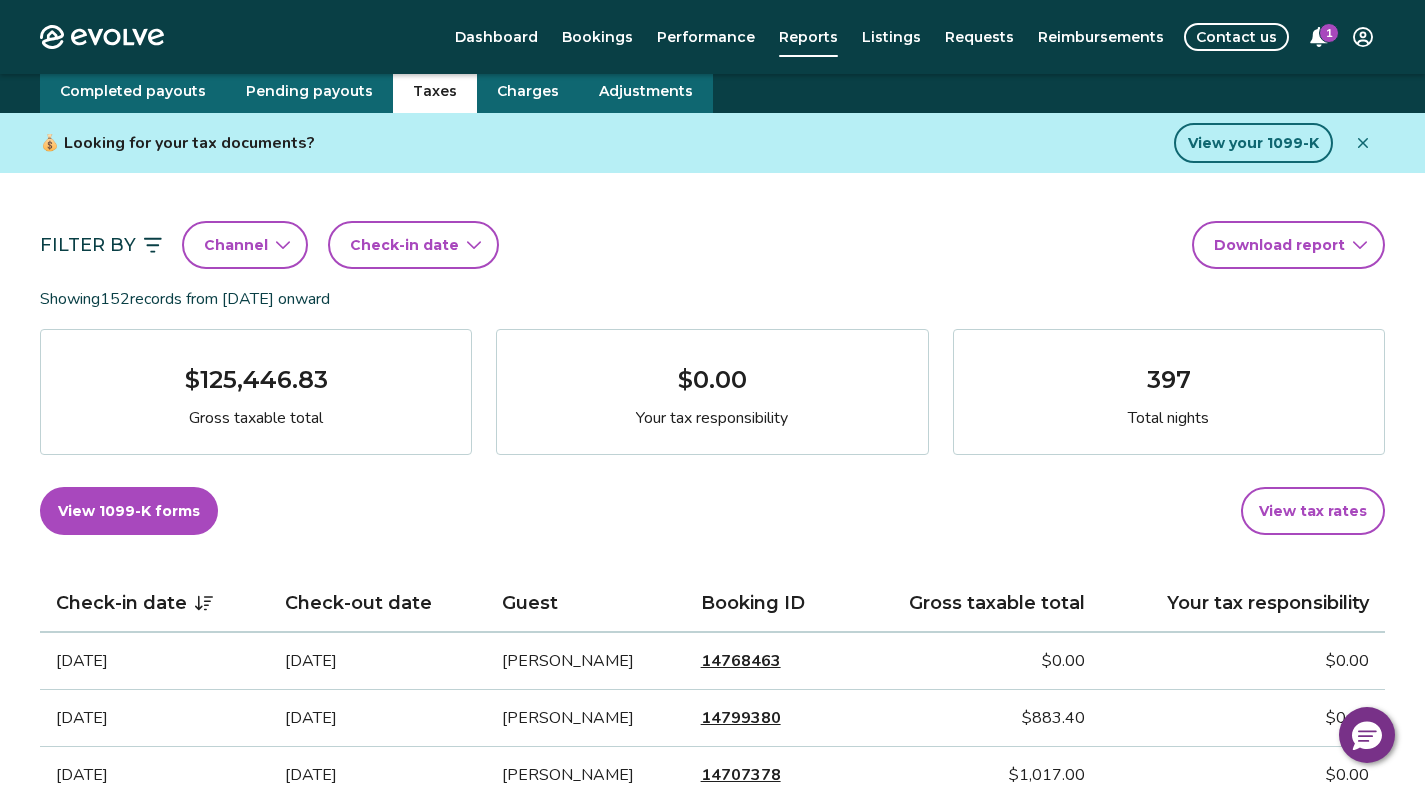 click on "Check-in date" at bounding box center (404, 245) 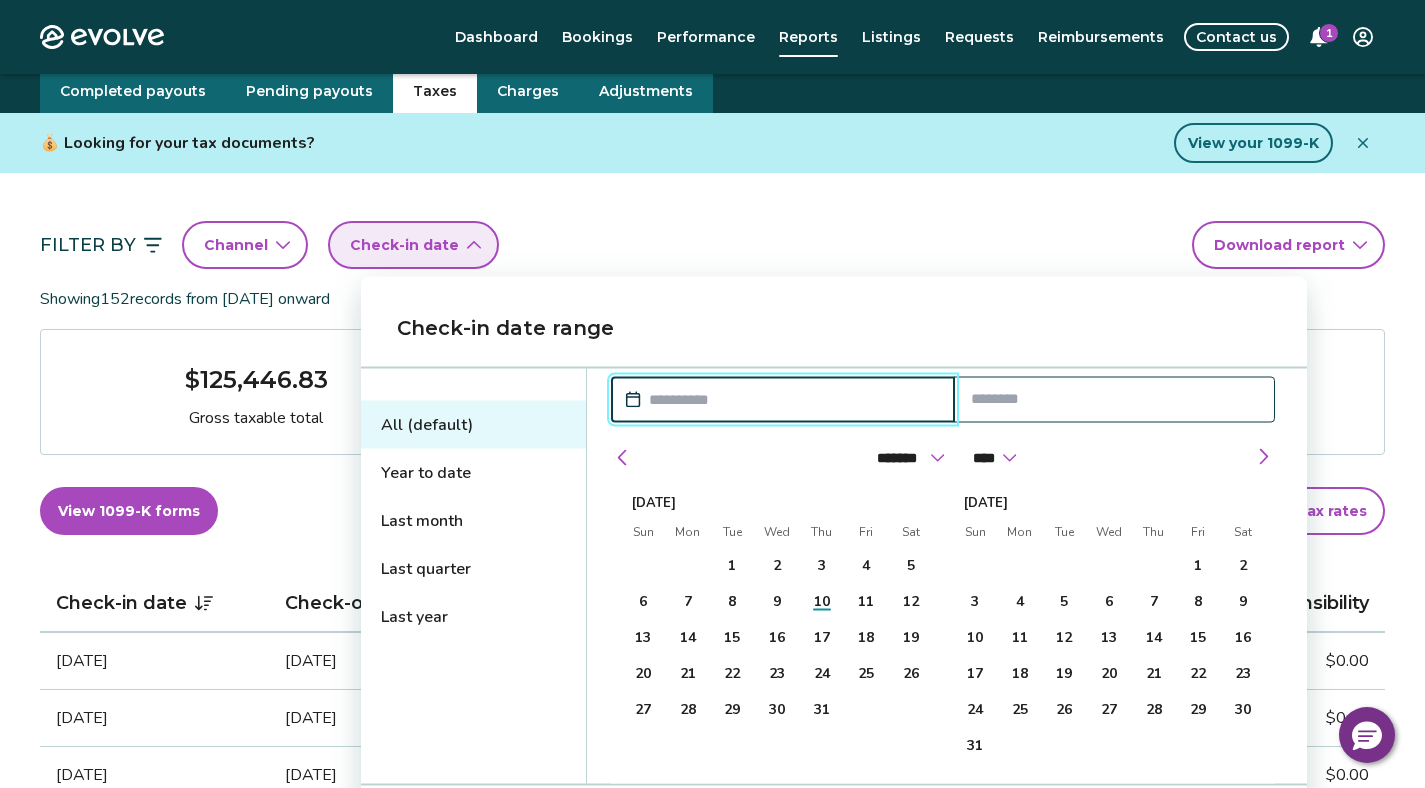 click on "Last month" at bounding box center (473, 521) 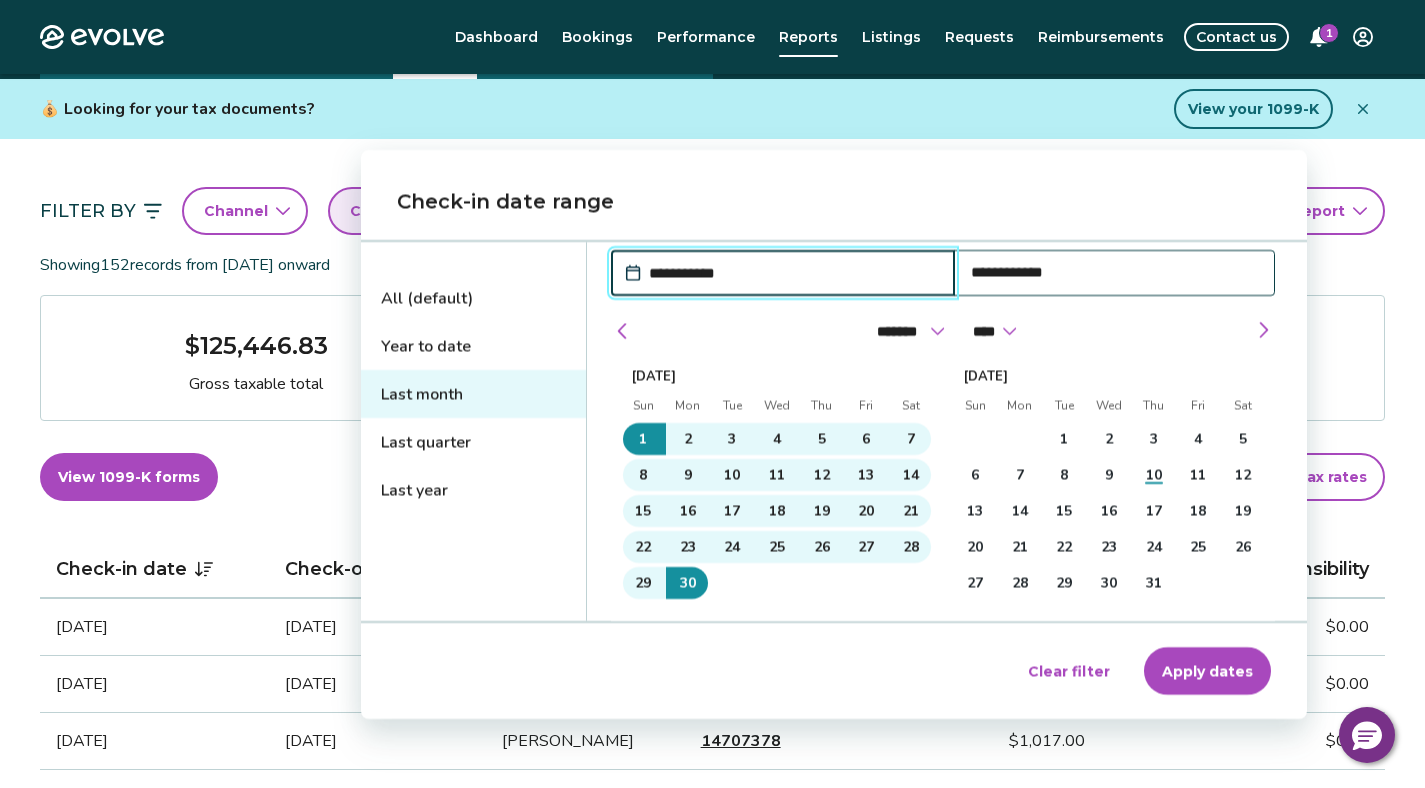 scroll, scrollTop: 203, scrollLeft: 0, axis: vertical 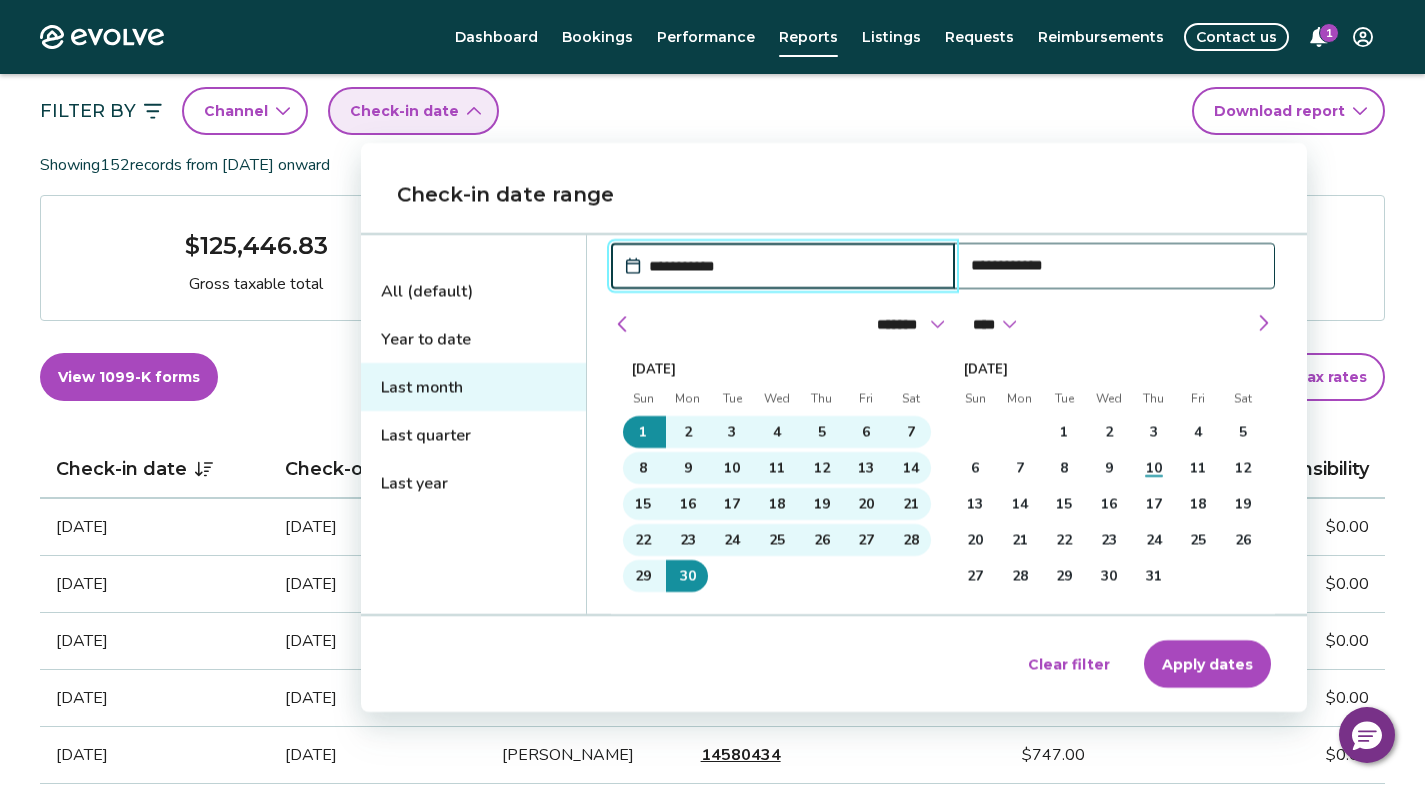 click on "Apply dates" at bounding box center [1207, 664] 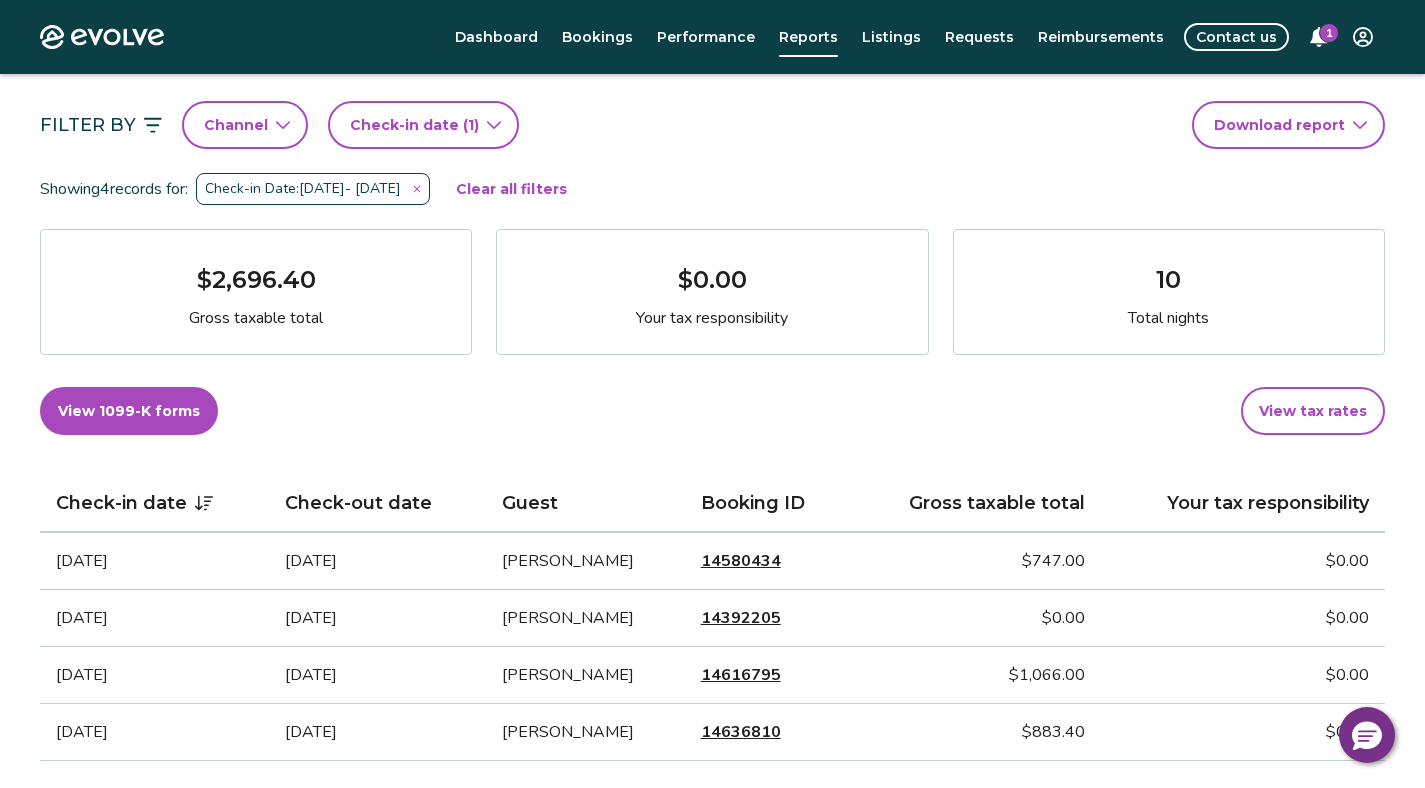 scroll, scrollTop: 170, scrollLeft: 0, axis: vertical 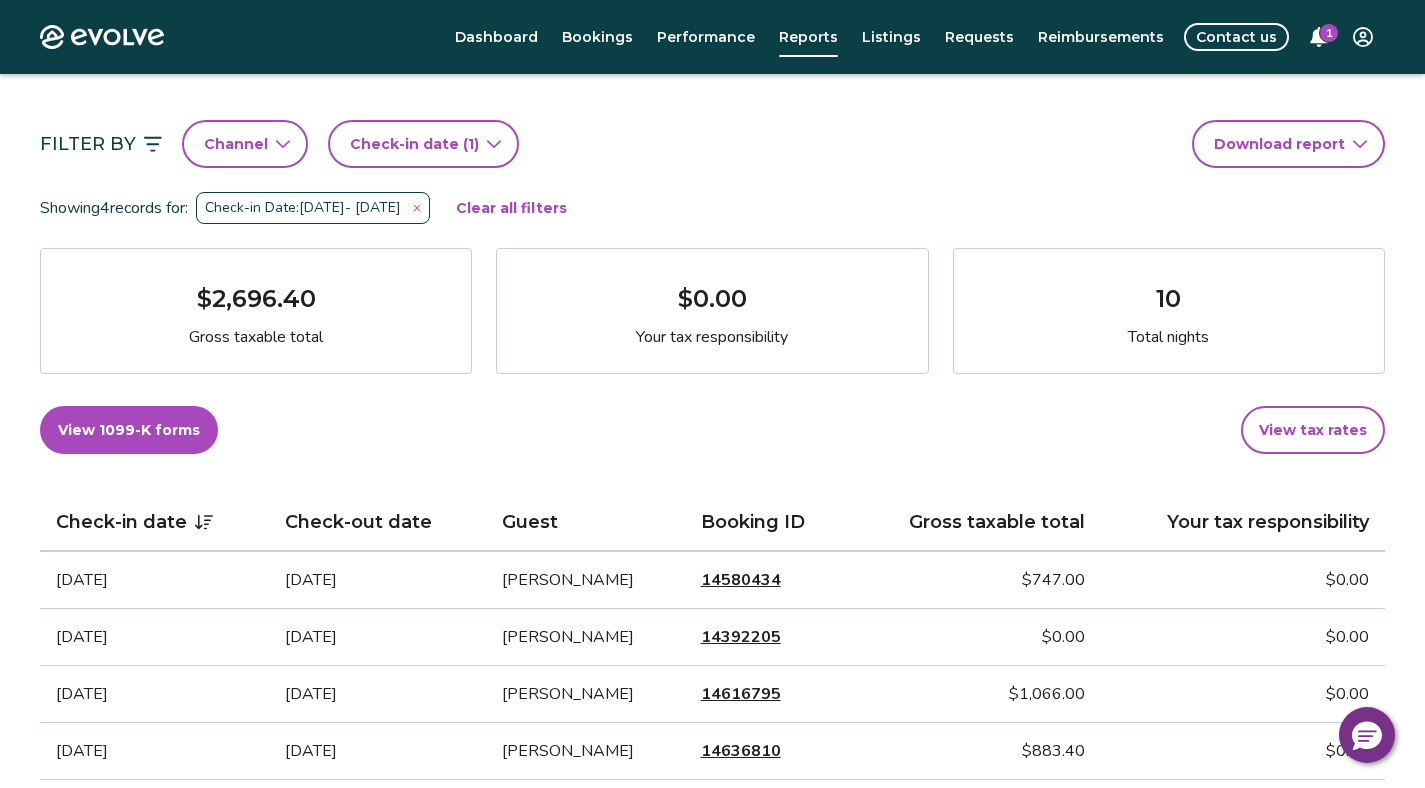 click on "Evolve Dashboard Bookings Performance Reports Listings Requests Reimbursements Contact us 1 Reports Completed payouts Pending payouts Taxes Charges Adjustments 💰 Looking for your tax documents? View your 1099-K Filter By  Channel Check-in date (1) Download   report Showing  4  records   for: Check-in Date:  Jun 1, 2025  -   Jun 30, 2025 Clear all filters $2,696.40 Gross taxable total $0.00 Your tax responsibility 10 Total nights View 1099-K forms View tax rates Check-in date Check-out date Guest Booking ID Gross taxable total Your tax responsibility Jun 27, 2025 Jun 29, 2025 Nancy Duehning 14580434 $747.00 $0.00 Jun 19, 2025 Jun 22, 2025 Galvan marissa 14392205 $0.00 $0.00 Jun 18, 2025 Jun 21, 2025 Ryan Montgomery 14616795 $1,066.00 $0.00 Jun 13, 2025 Jun 15, 2025 Juan Mendez 14636810 $883.40 $0.00 Tax FAQs How is my gross taxable total calculated? How is my tax responsibility calculated, and why does it sometimes show $0.00? Why are advertised rates and fees higher than base rates and fees? |" at bounding box center [712, 910] 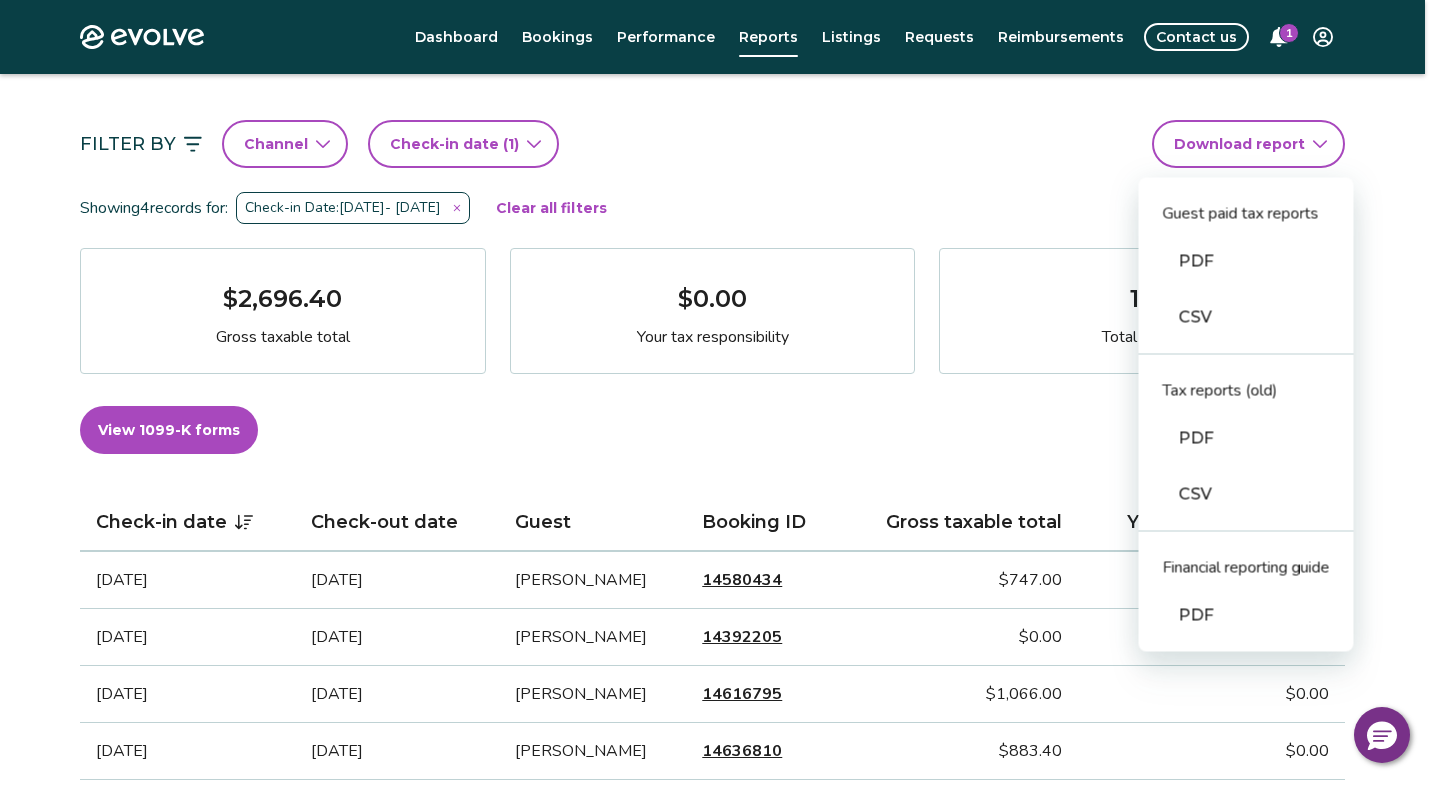 click on "CSV" at bounding box center (1246, 495) 